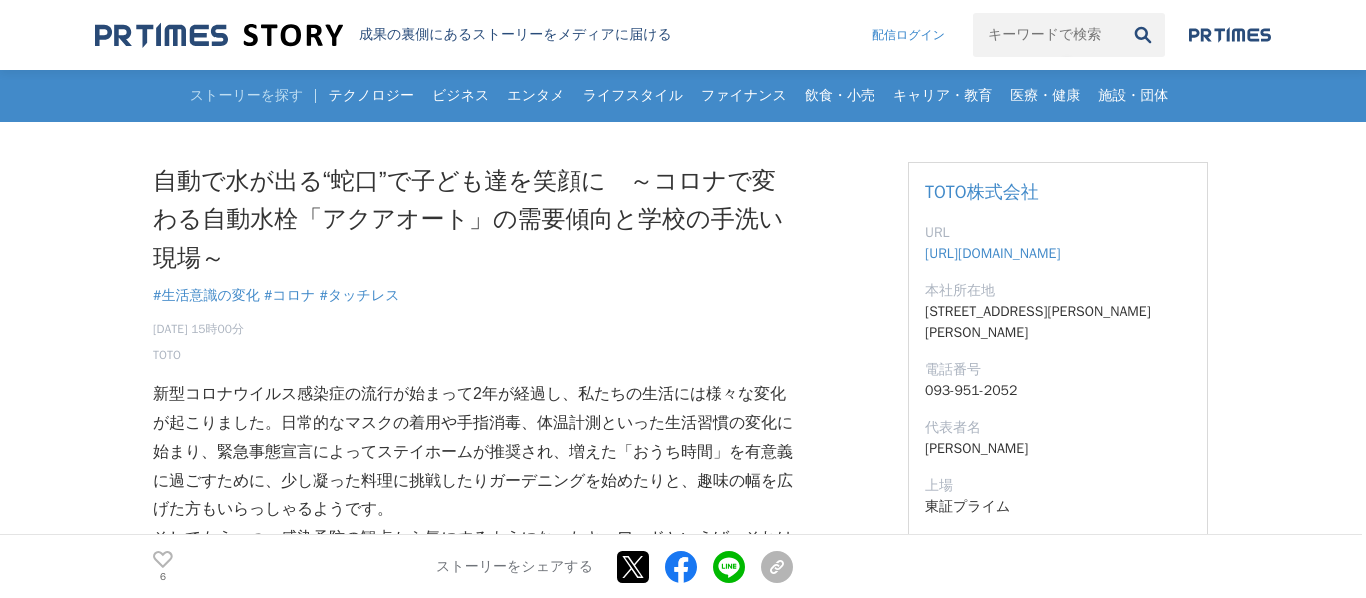 scroll, scrollTop: 996, scrollLeft: 0, axis: vertical 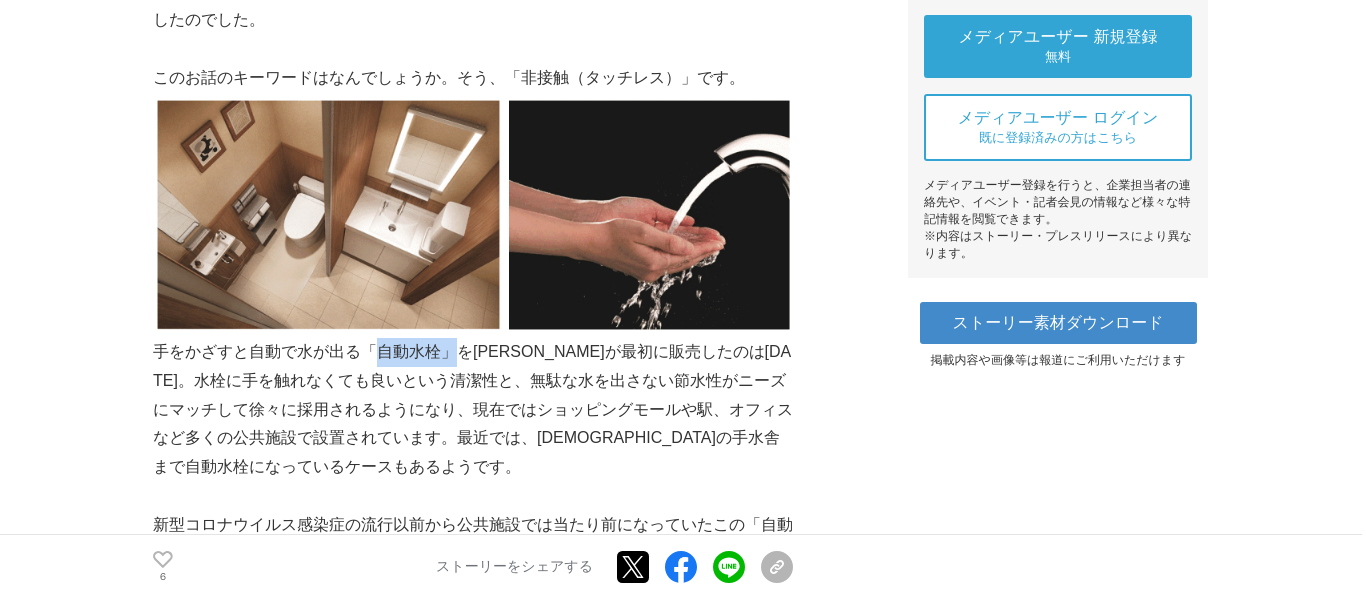 drag, startPoint x: 381, startPoint y: 354, endPoint x: 458, endPoint y: 355, distance: 77.00649 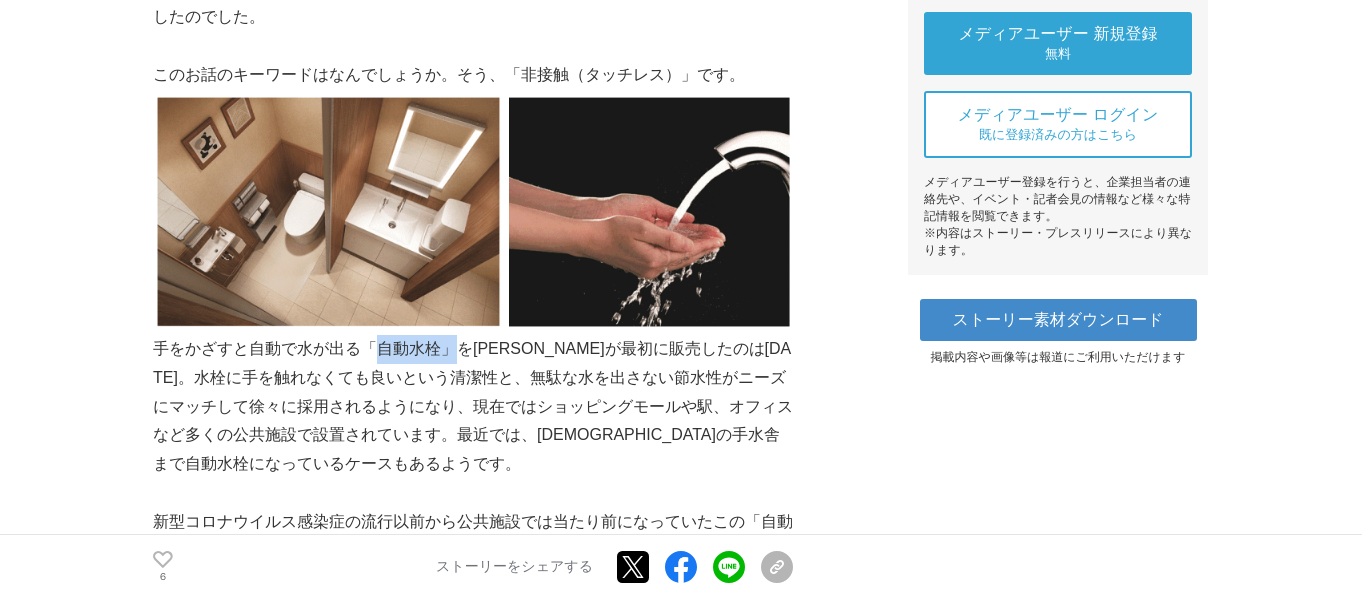 scroll, scrollTop: 842, scrollLeft: 0, axis: vertical 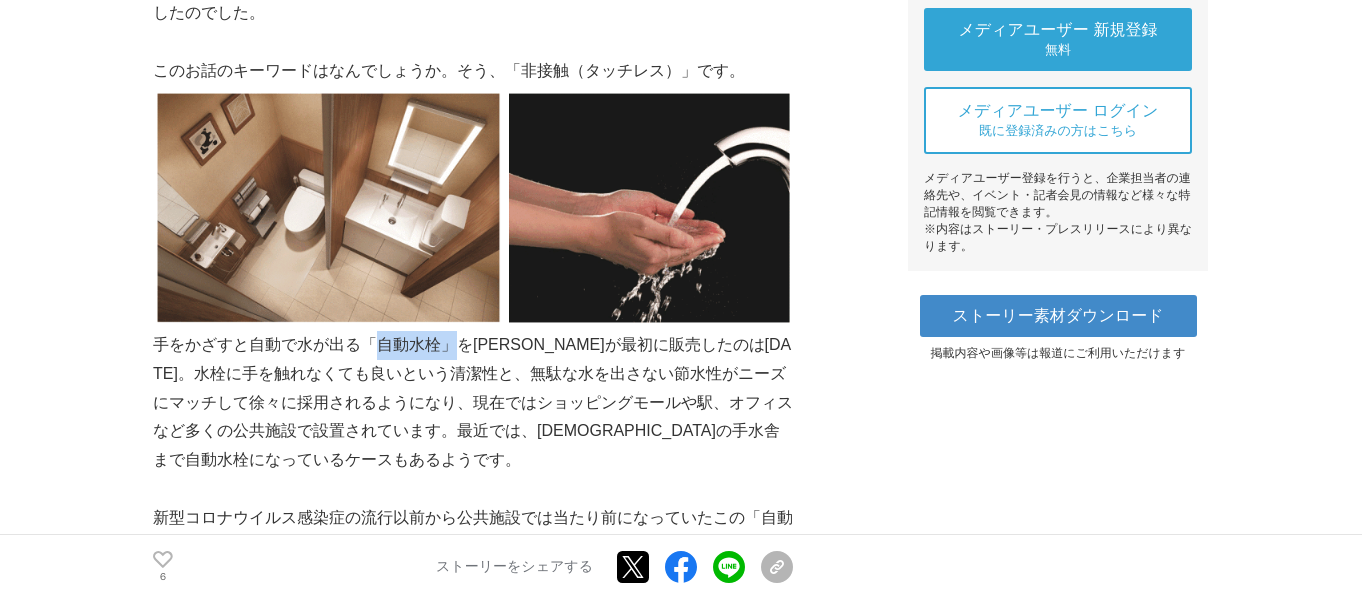 click on "手をかざすと自動で水が出る「自動水栓」をTOTOが最初に販売したのは[DATE]。水栓に手を触れなくても良いという清潔性と、無駄な水を出さない節水性がニーズにマッチして徐々に採用されるようになり、現在ではショッピングモールや駅、オフィスなど多くの公共施設で設置されています。最近では、[DEMOGRAPHIC_DATA]の手水舎まで自動水栓になっているケースもあるようです。" at bounding box center (473, 403) 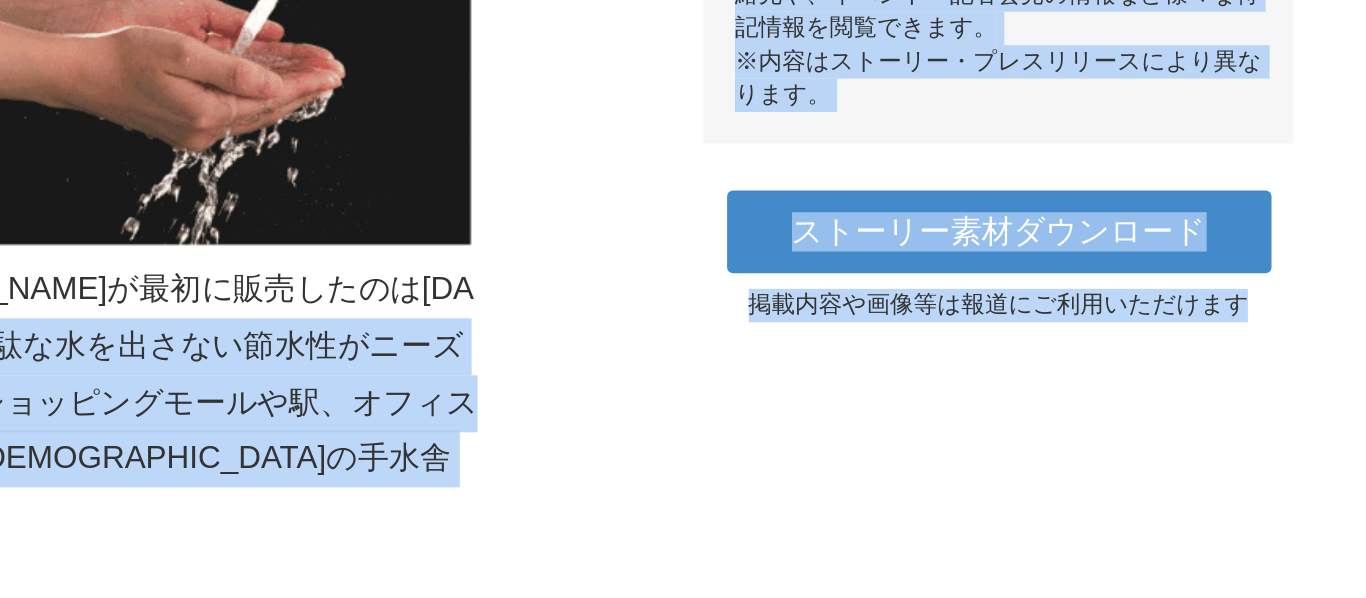 drag, startPoint x: 620, startPoint y: 370, endPoint x: 1263, endPoint y: 366, distance: 643.01245 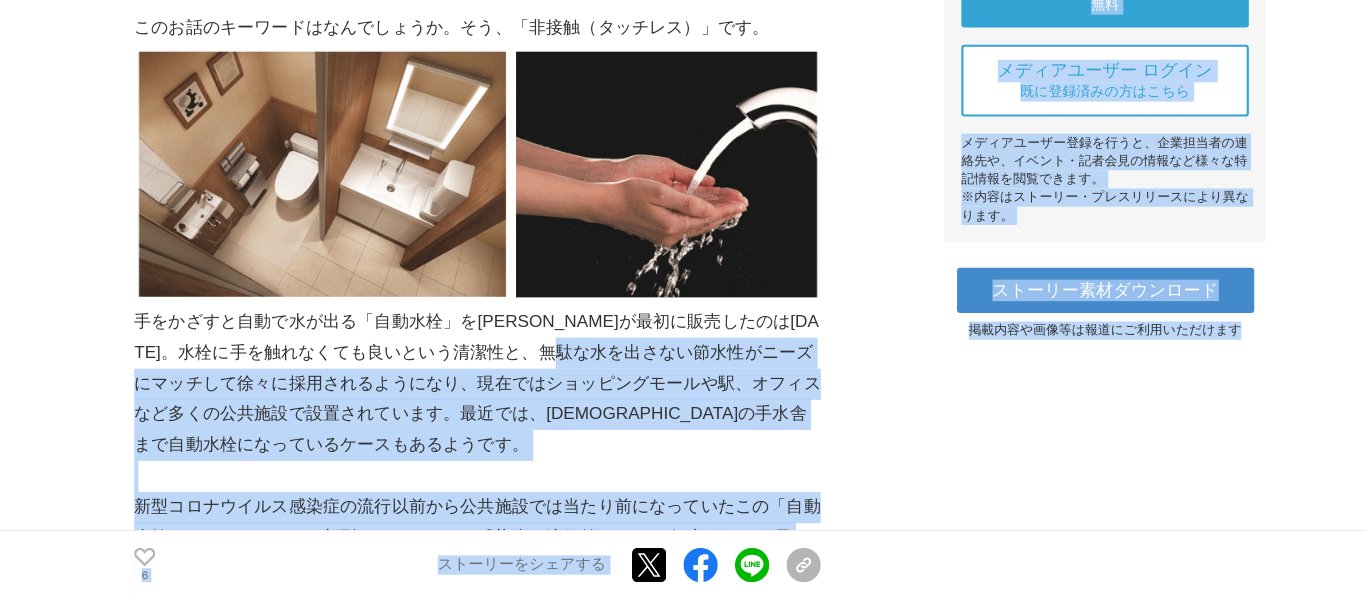 scroll, scrollTop: 855, scrollLeft: 0, axis: vertical 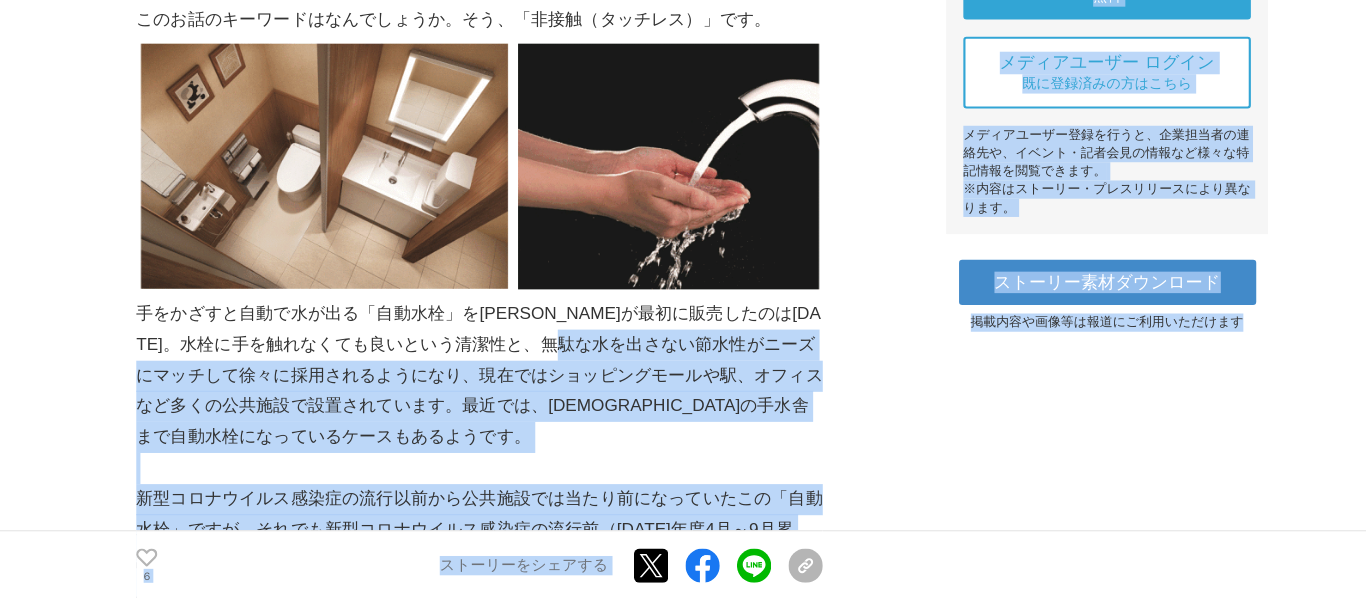 click on "自動で水が出る“蛇口”で子ども達を笑顔に　～コロナで変わる自動水栓「アクアオート」の需要傾向と学校の手洗い現場～
生活意識の変化
#生活意識の変化
#コロナ
6 6 6
URL" at bounding box center [683, 2729] 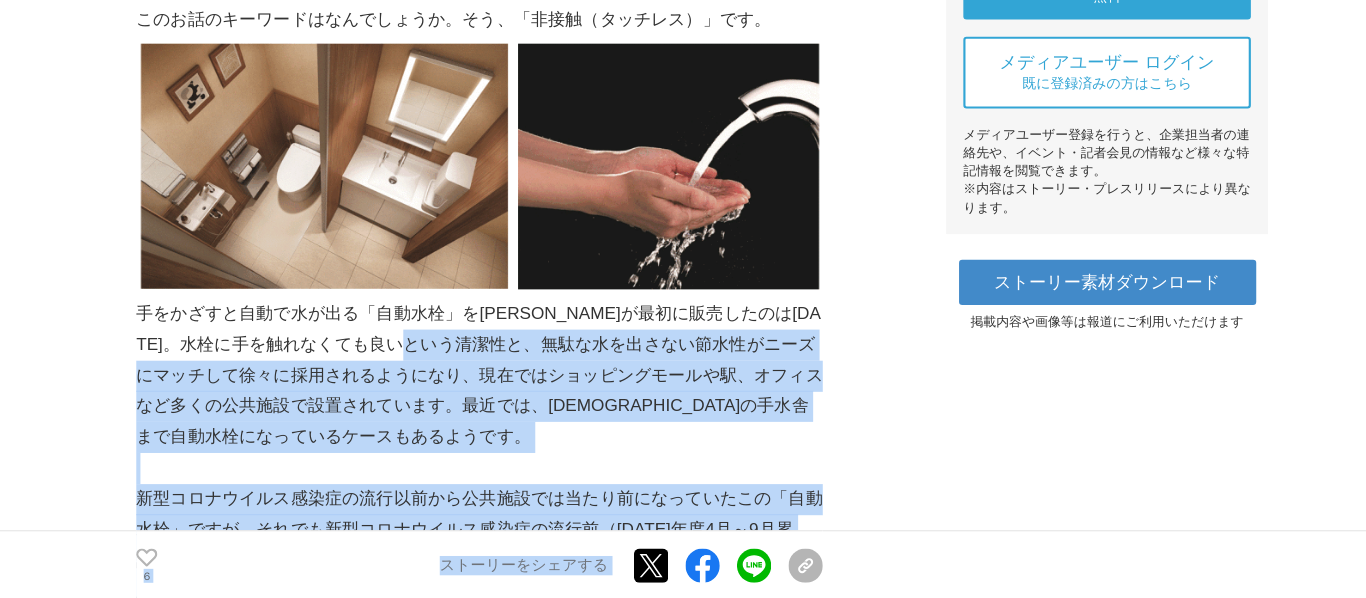 drag, startPoint x: 473, startPoint y: 356, endPoint x: 796, endPoint y: 368, distance: 323.22284 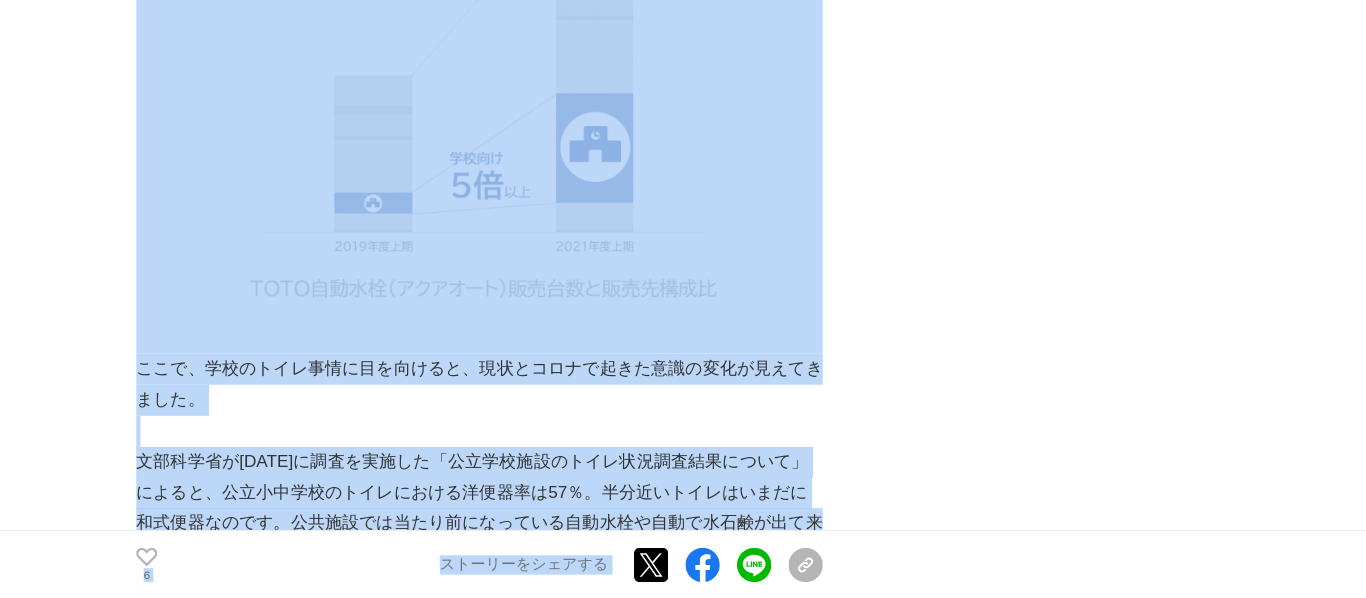 scroll, scrollTop: 1738, scrollLeft: 0, axis: vertical 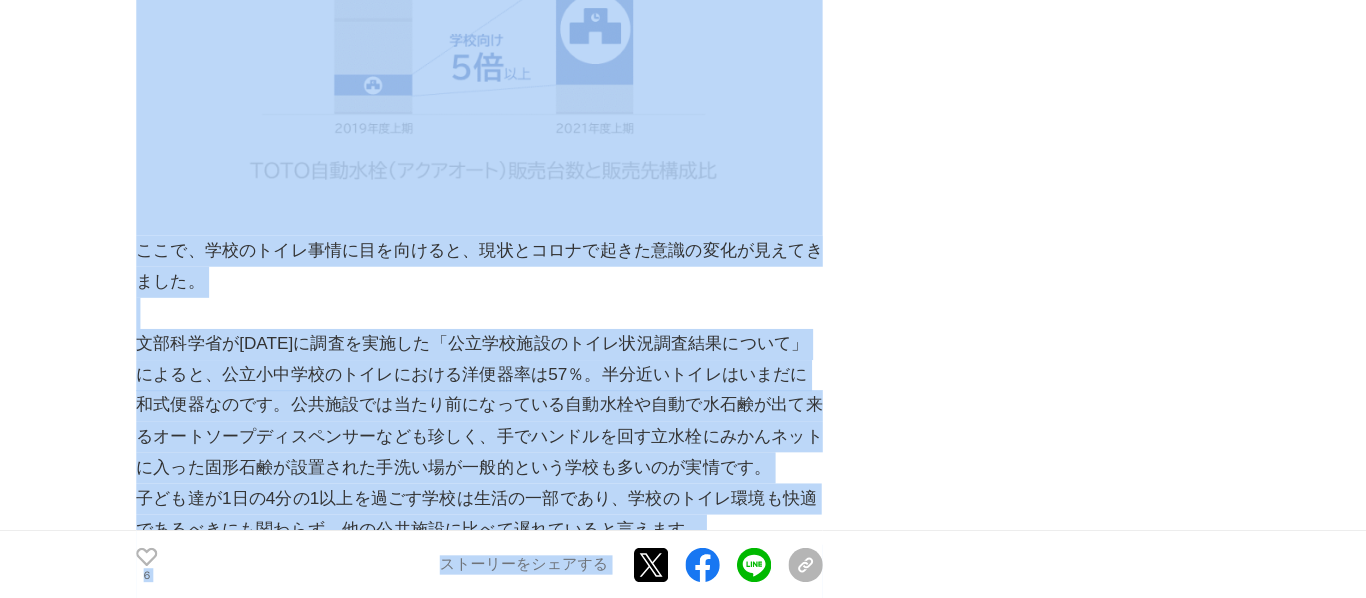 click at bounding box center (473, 332) 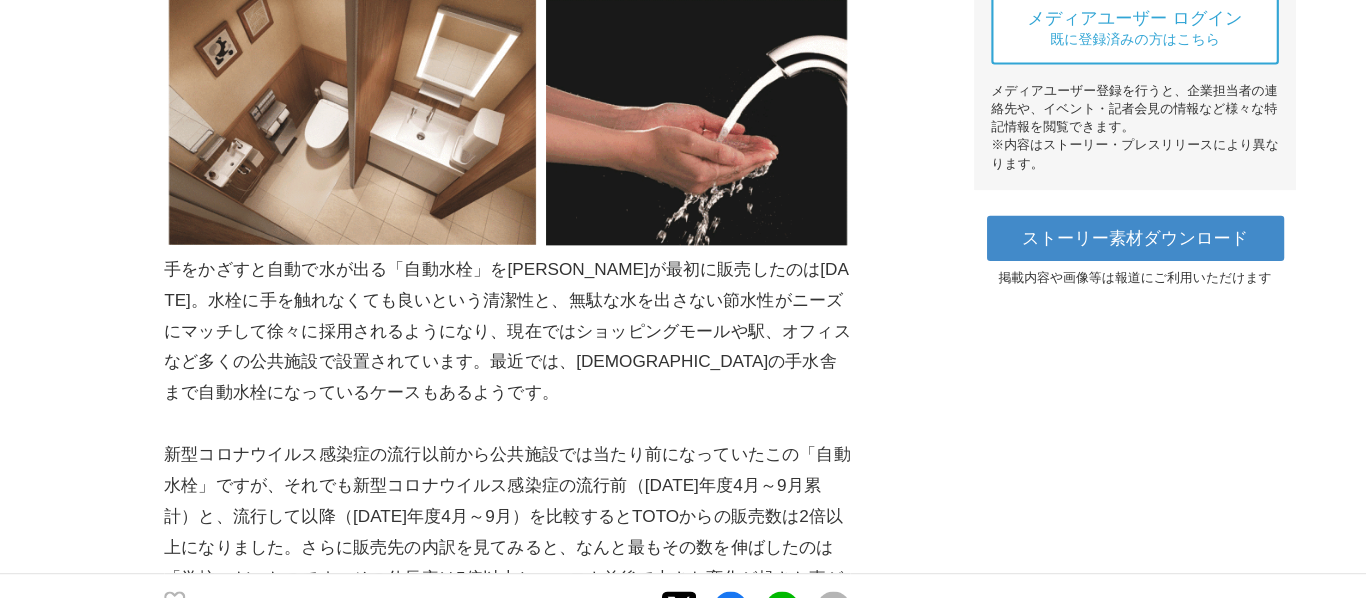 scroll, scrollTop: 926, scrollLeft: 0, axis: vertical 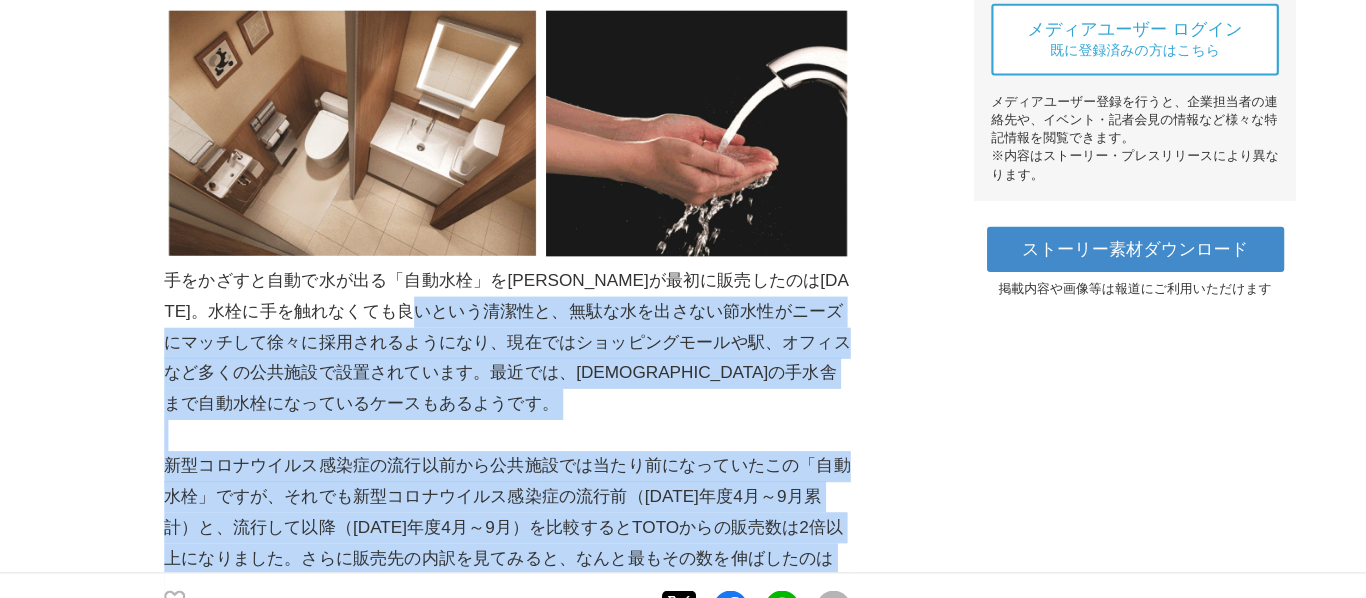 drag, startPoint x: 453, startPoint y: 289, endPoint x: 900, endPoint y: 327, distance: 448.6123 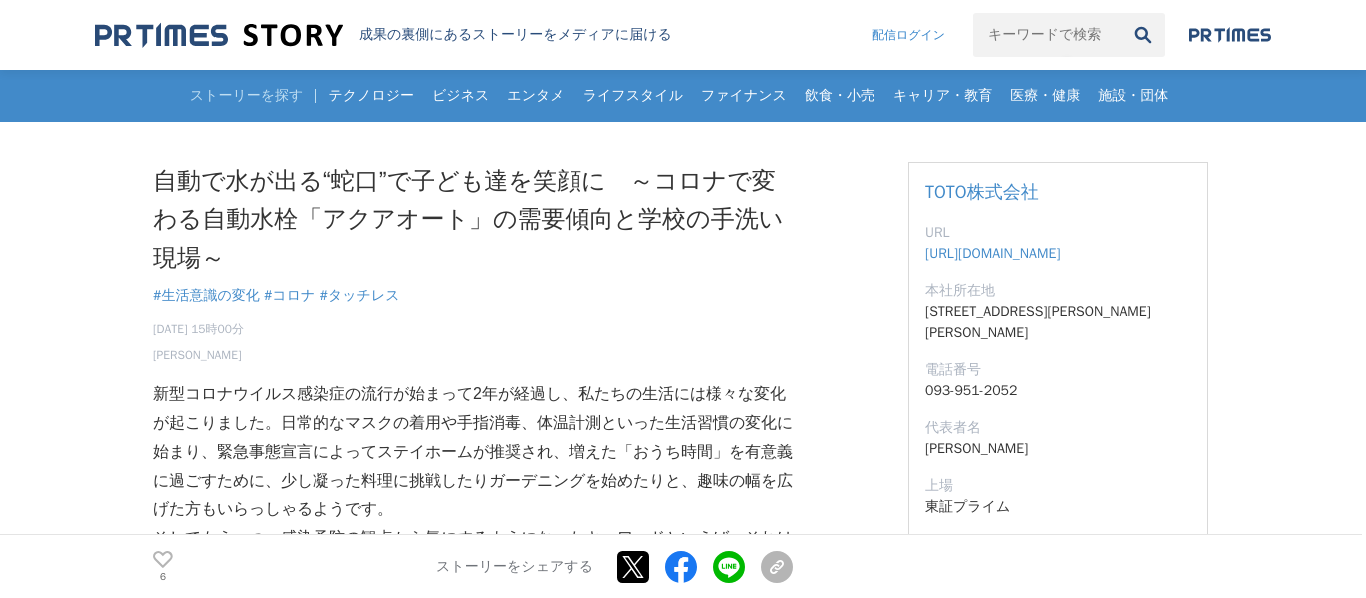 scroll, scrollTop: 1020, scrollLeft: 0, axis: vertical 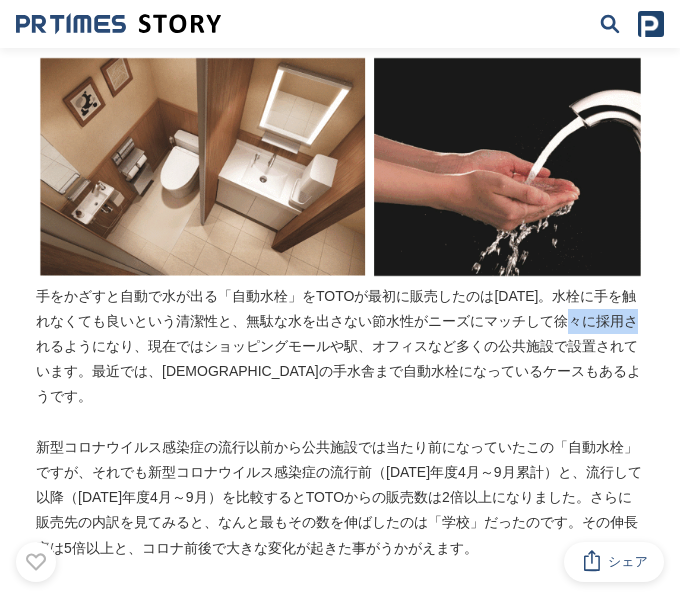 drag, startPoint x: 567, startPoint y: 324, endPoint x: 658, endPoint y: 315, distance: 91.44397 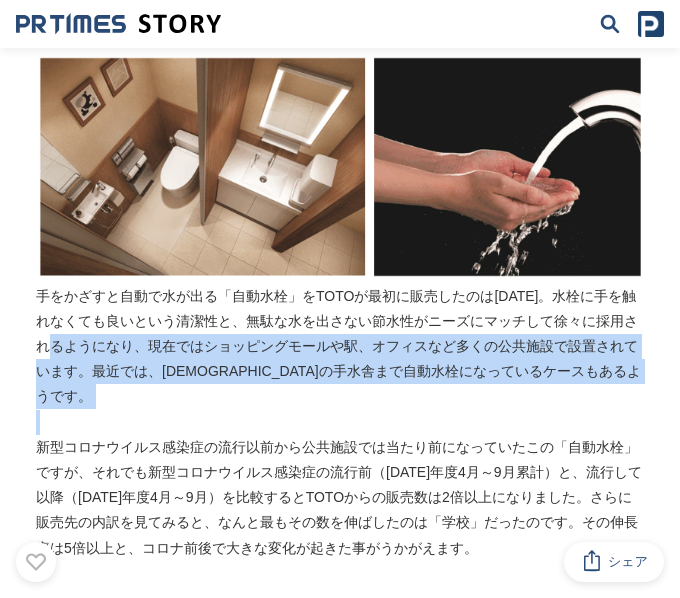 drag, startPoint x: 44, startPoint y: 347, endPoint x: 579, endPoint y: 391, distance: 536.8063 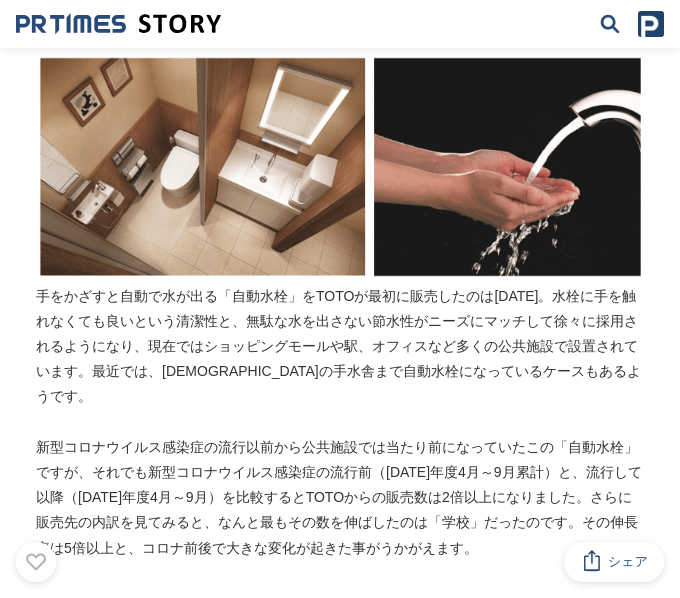 click at bounding box center (340, 422) 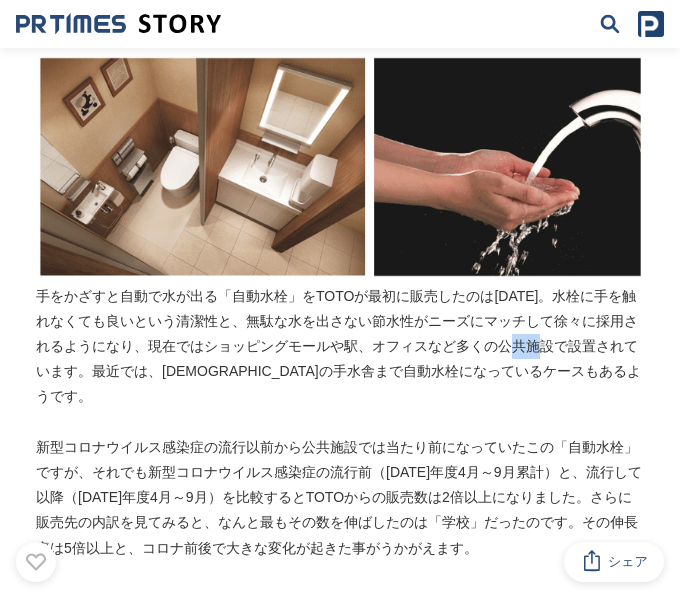 drag, startPoint x: 515, startPoint y: 344, endPoint x: 534, endPoint y: 348, distance: 19.416489 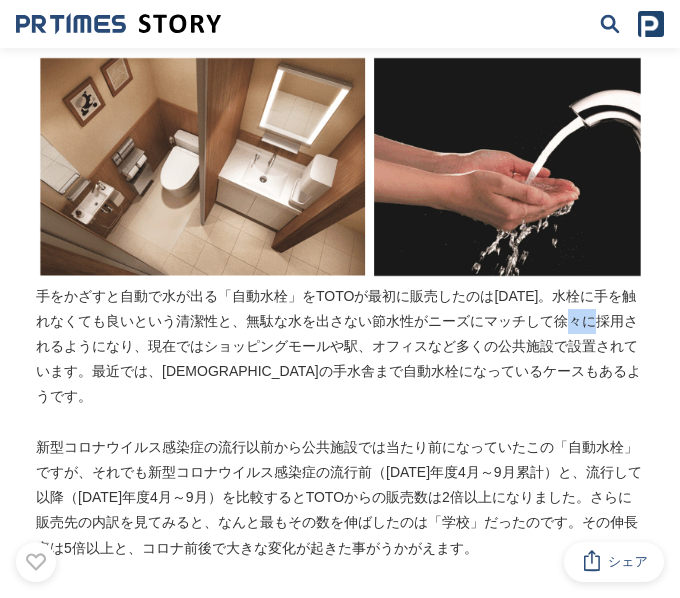 drag, startPoint x: 563, startPoint y: 320, endPoint x: 596, endPoint y: 328, distance: 33.955853 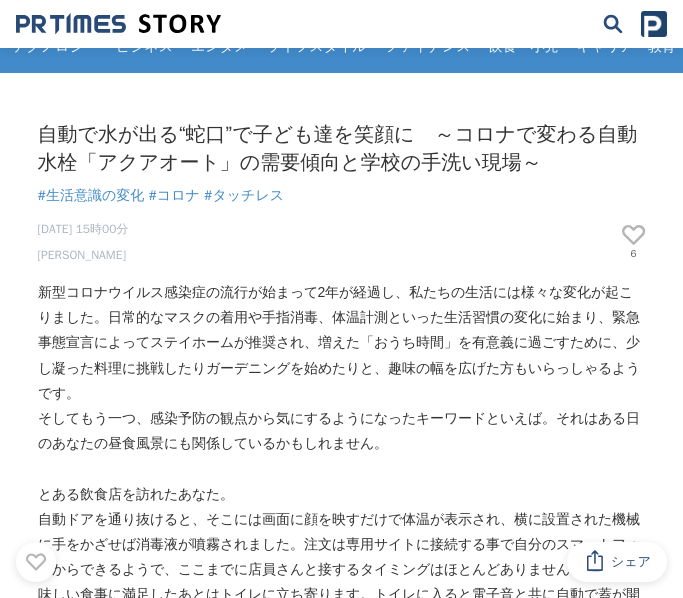 scroll, scrollTop: 0, scrollLeft: 0, axis: both 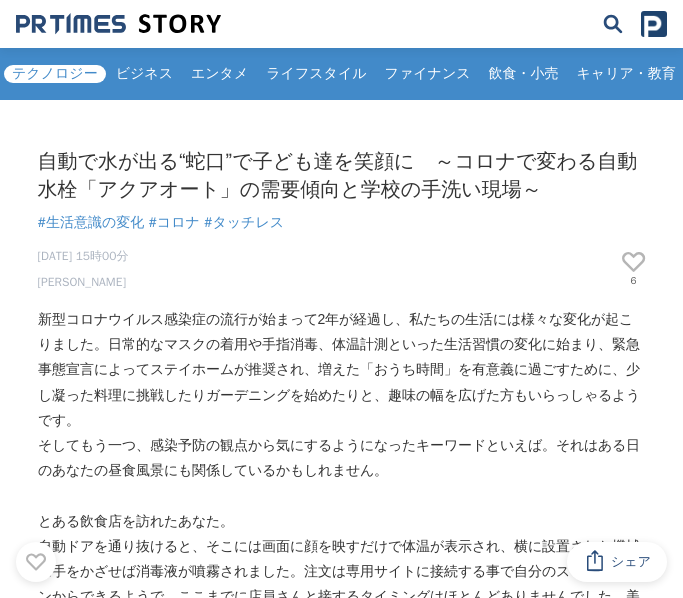 click on "テクノロジー" at bounding box center (55, 74) 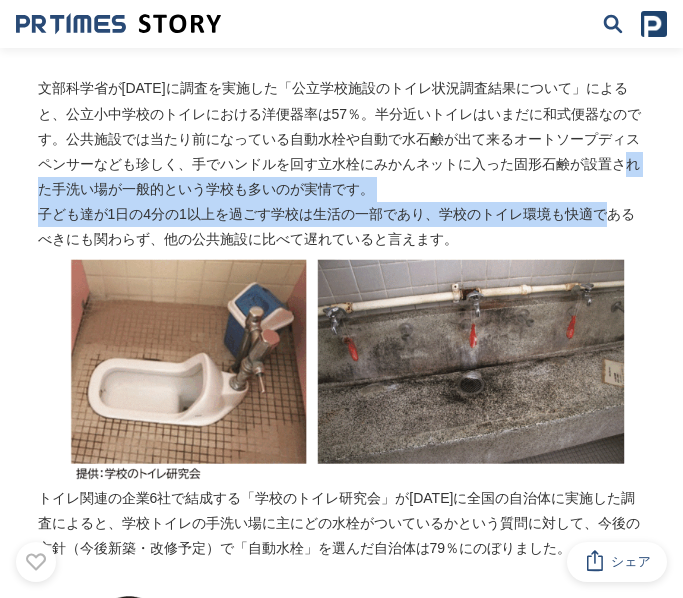 scroll, scrollTop: 1727, scrollLeft: 0, axis: vertical 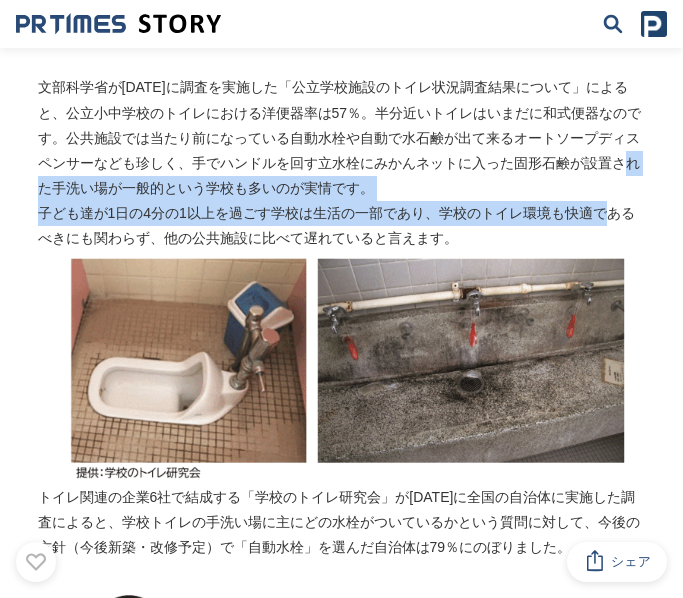 click at bounding box center (342, 368) 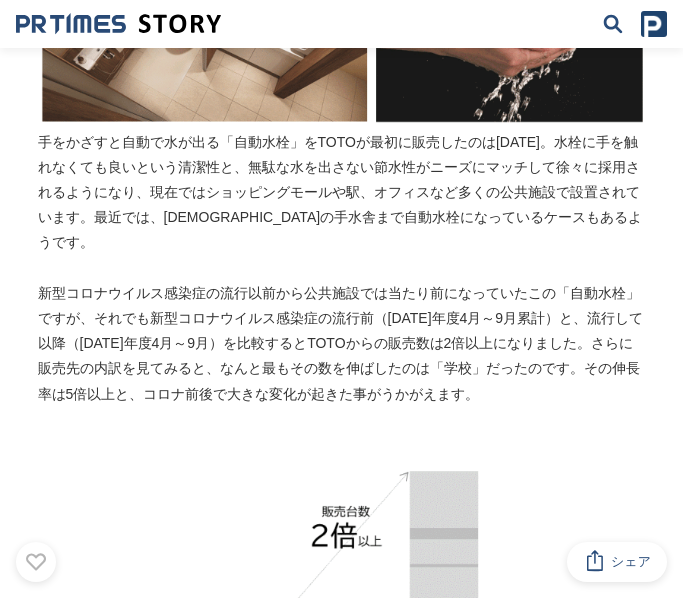 scroll, scrollTop: 865, scrollLeft: 0, axis: vertical 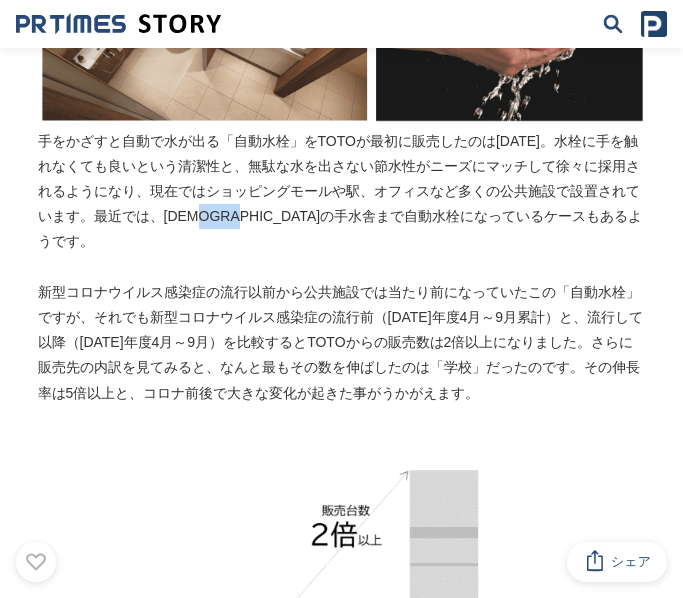 drag, startPoint x: 221, startPoint y: 215, endPoint x: 276, endPoint y: 222, distance: 55.443665 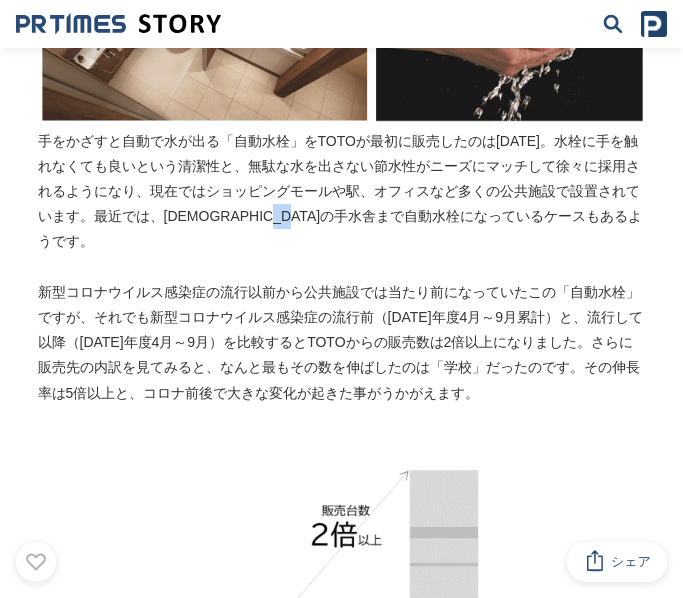 drag, startPoint x: 328, startPoint y: 215, endPoint x: 356, endPoint y: 218, distance: 28.160255 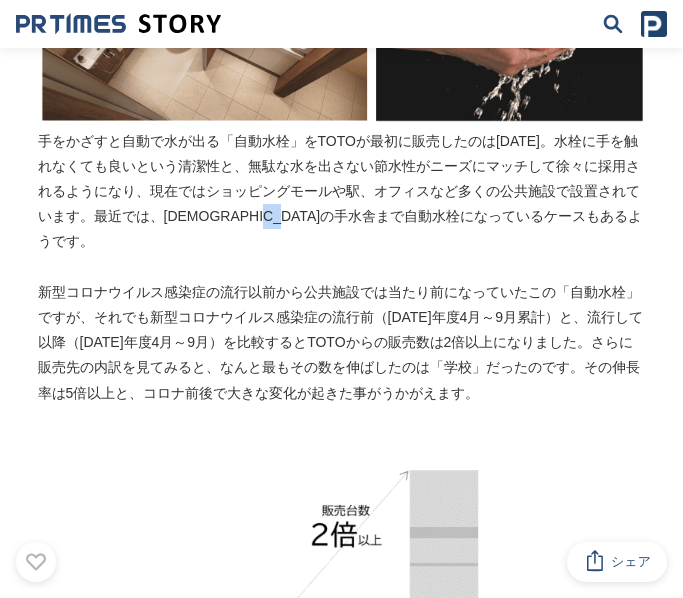 drag, startPoint x: 320, startPoint y: 213, endPoint x: 342, endPoint y: 218, distance: 22.561028 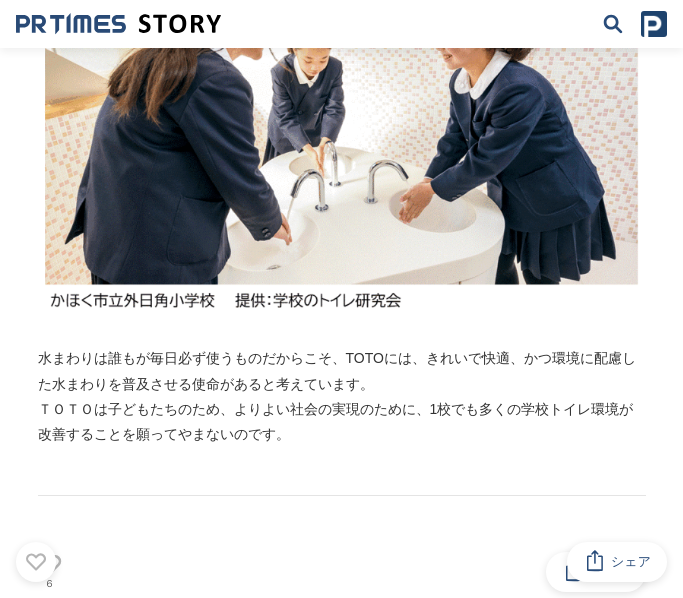 scroll, scrollTop: 4453, scrollLeft: 0, axis: vertical 